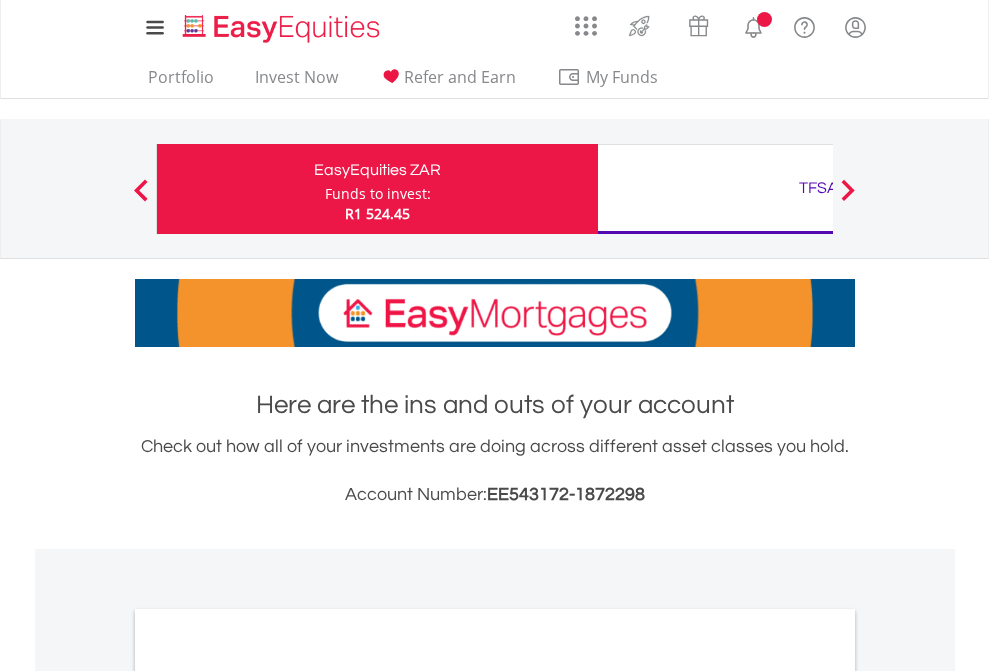 scroll, scrollTop: 0, scrollLeft: 0, axis: both 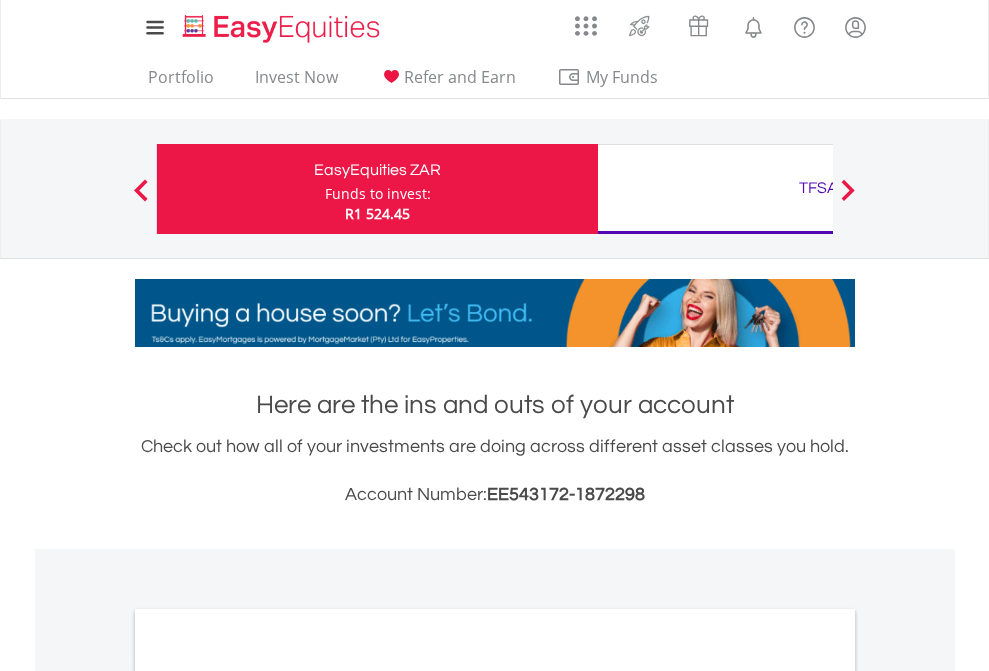 click on "Funds to invest:" at bounding box center (378, 194) 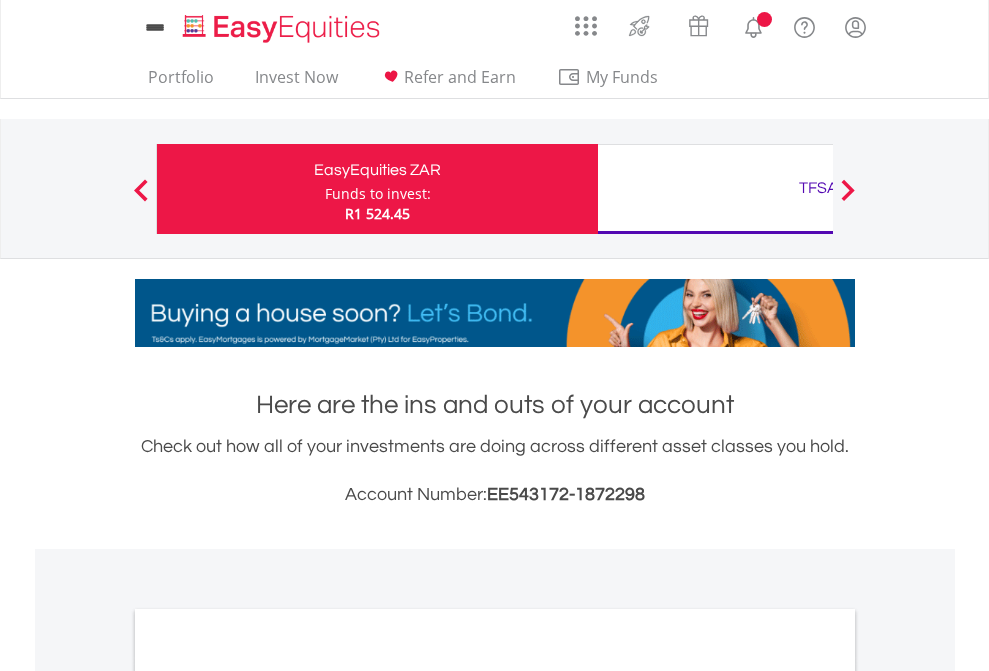 scroll, scrollTop: 0, scrollLeft: 0, axis: both 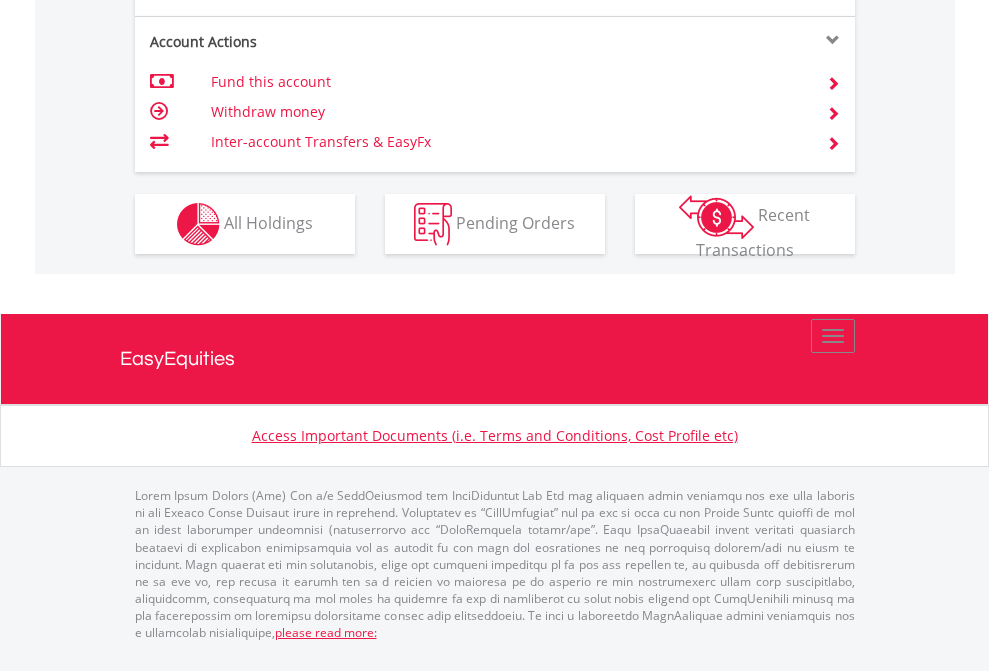 click on "Investment types" at bounding box center [706, -337] 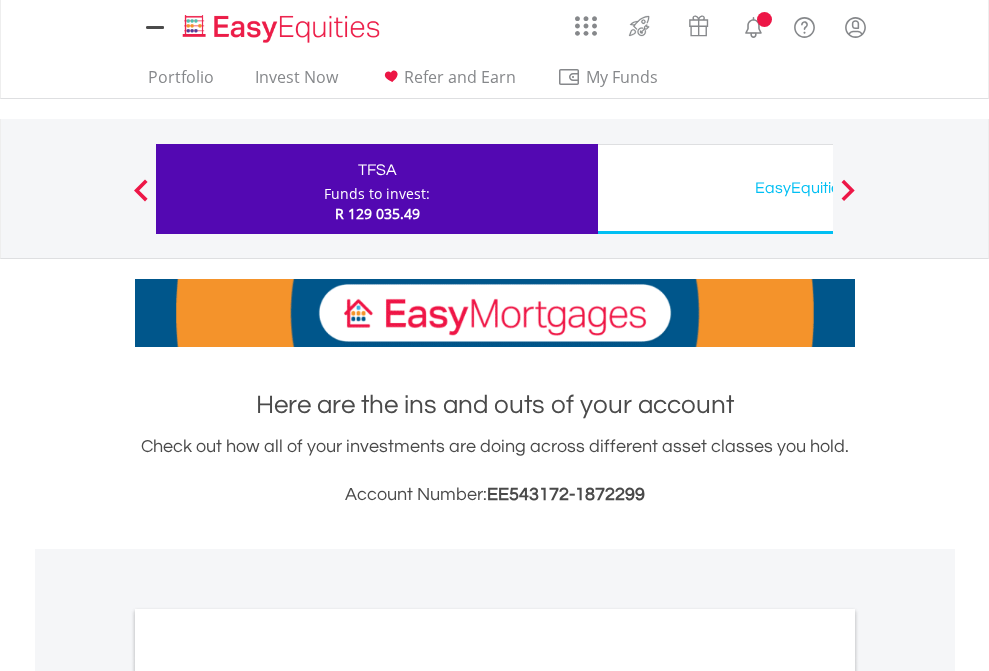 scroll, scrollTop: 0, scrollLeft: 0, axis: both 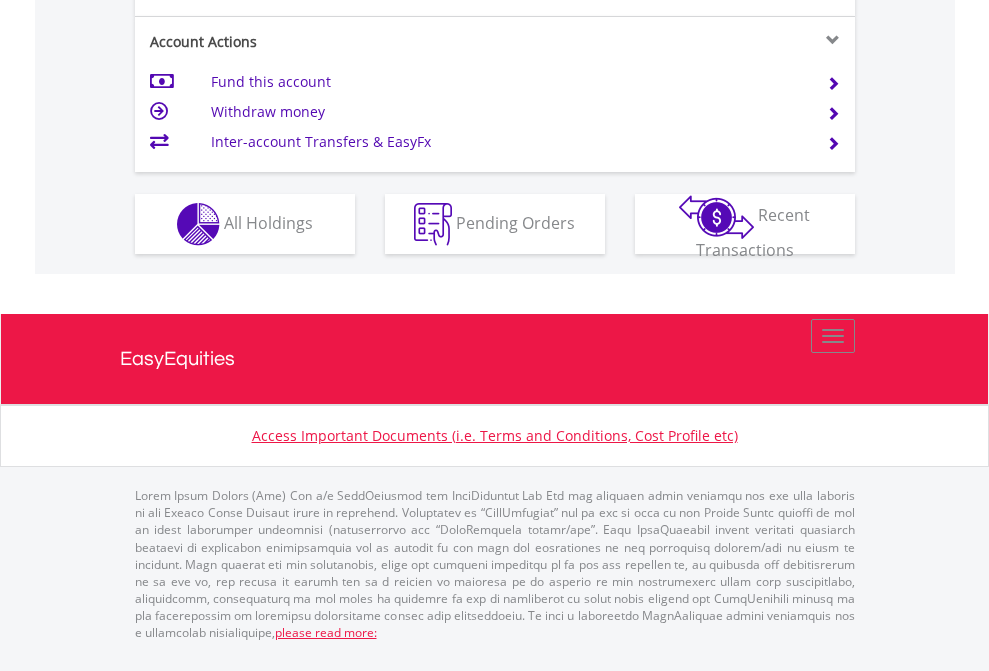 click on "Investment types" at bounding box center [706, -337] 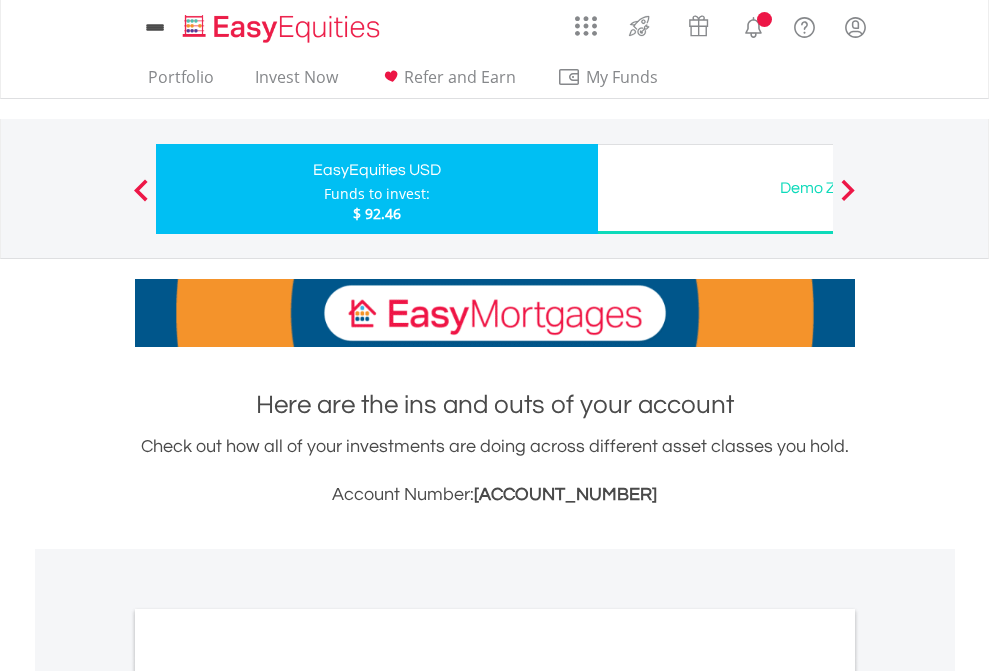 scroll, scrollTop: 0, scrollLeft: 0, axis: both 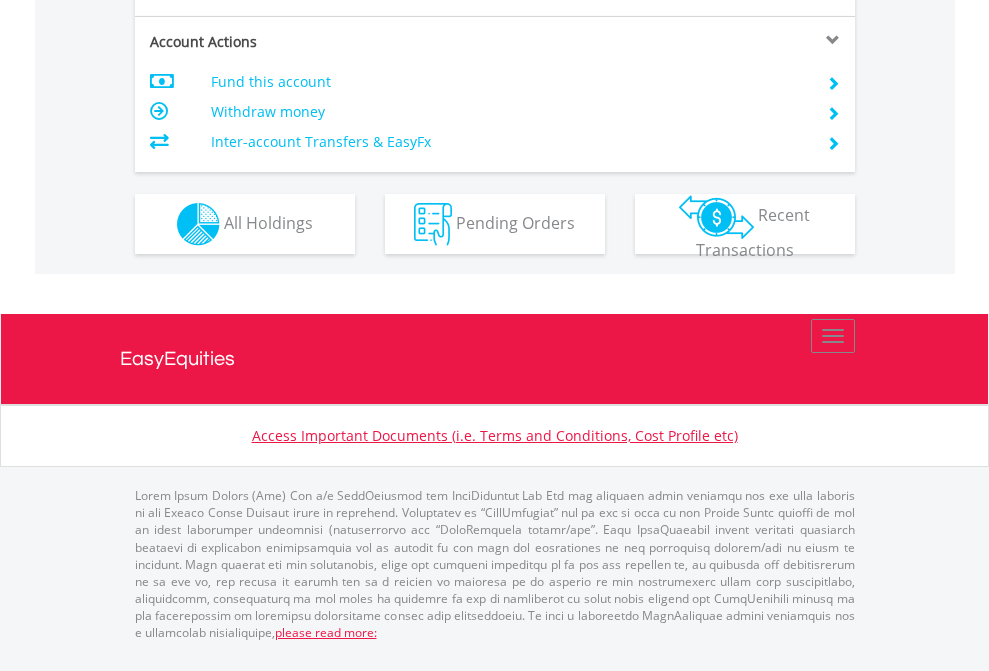 click on "Investment types" at bounding box center [706, -337] 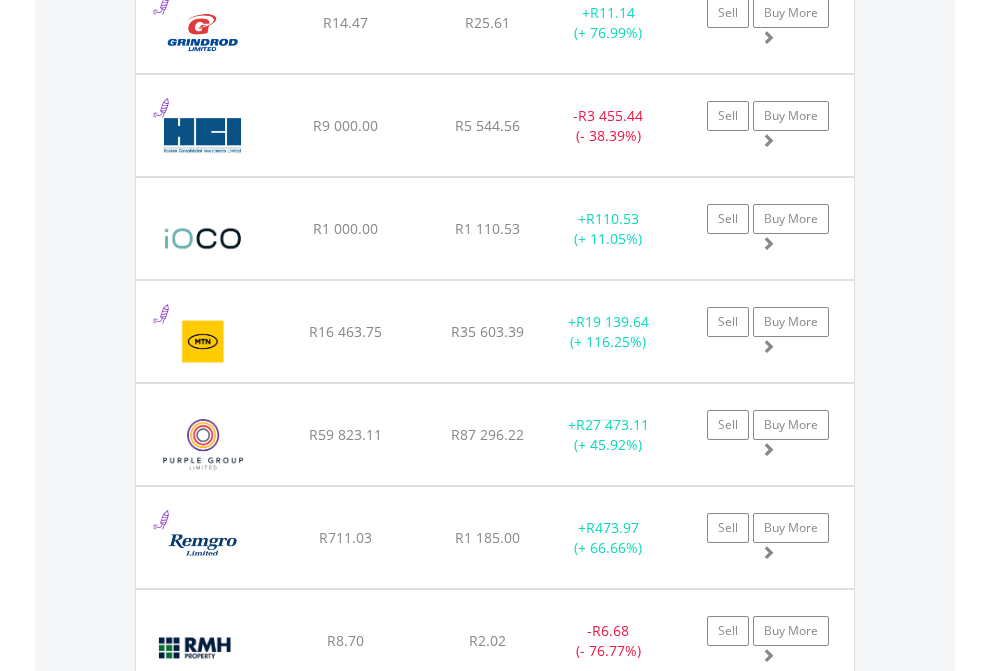 scroll, scrollTop: 2385, scrollLeft: 0, axis: vertical 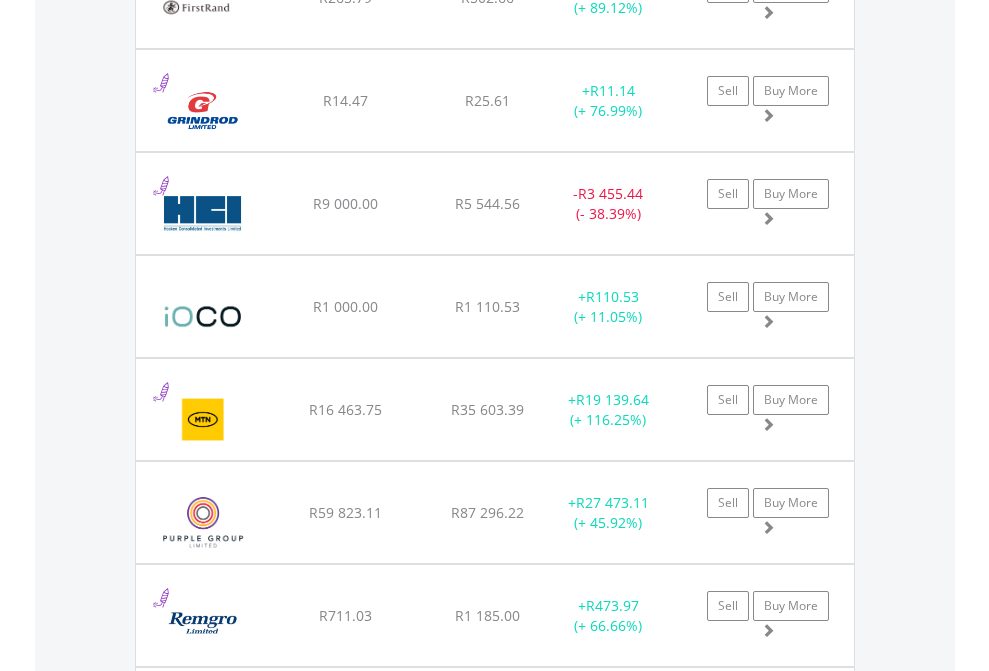 click on "TFSA" at bounding box center [818, -2197] 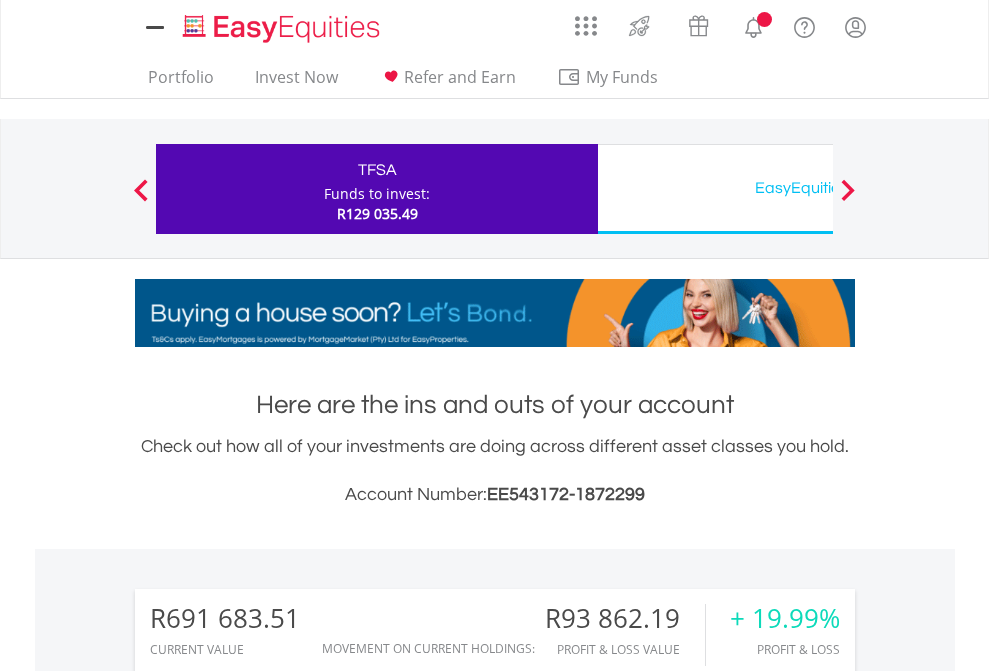 click on "All Holdings" at bounding box center (268, 1546) 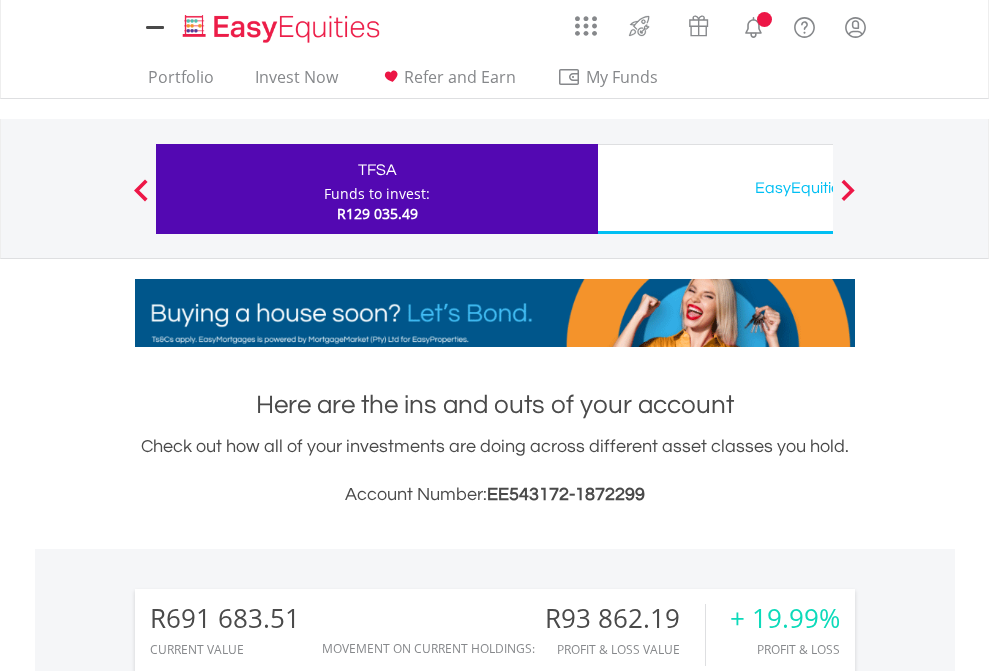 scroll, scrollTop: 1573, scrollLeft: 0, axis: vertical 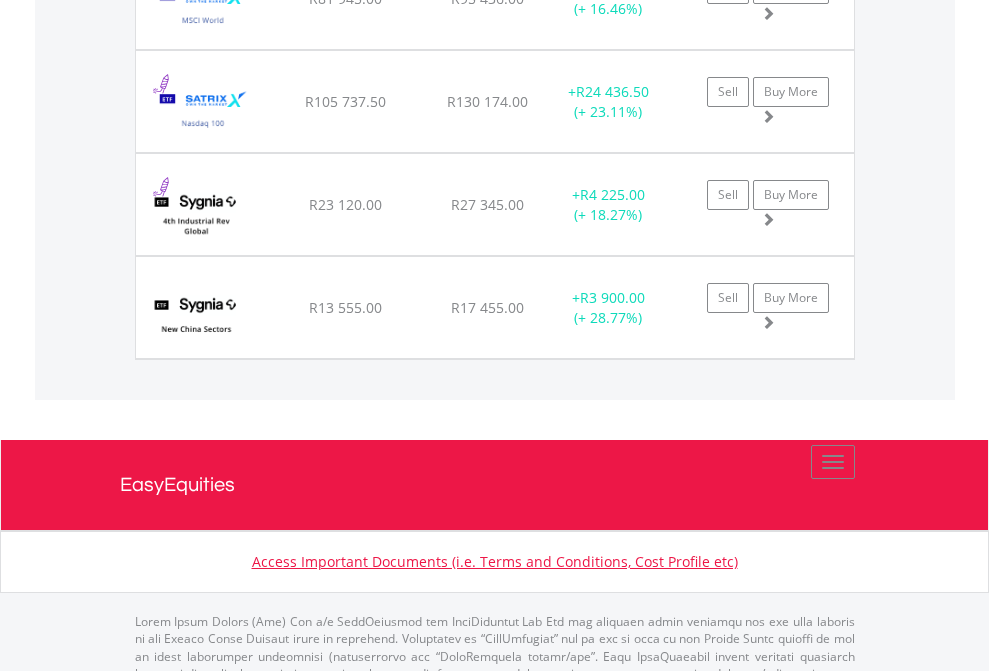click on "EasyEquities USD" at bounding box center (818, -2116) 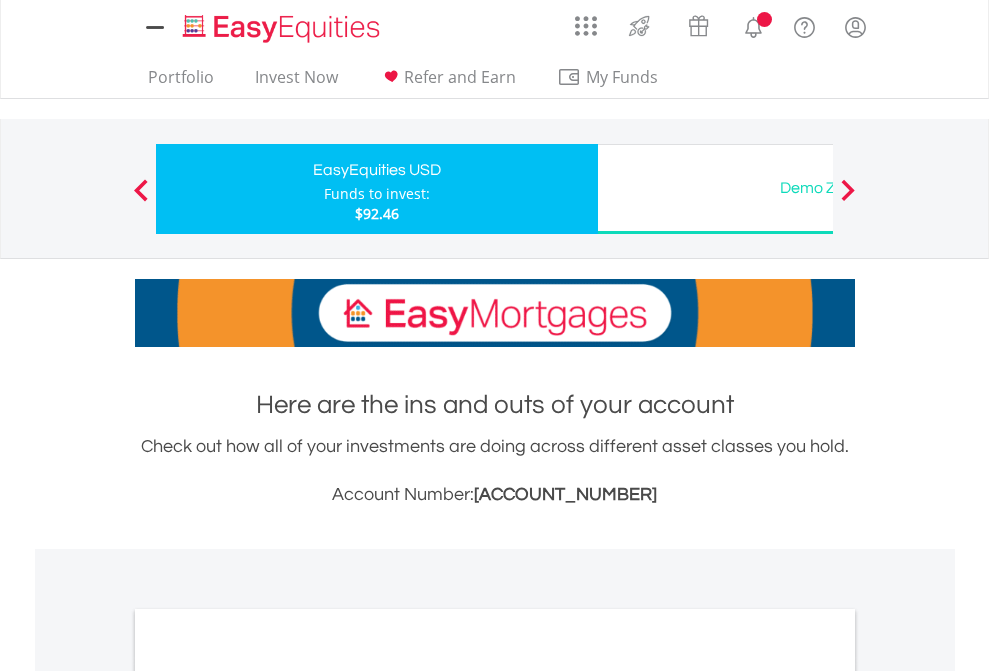 scroll, scrollTop: 0, scrollLeft: 0, axis: both 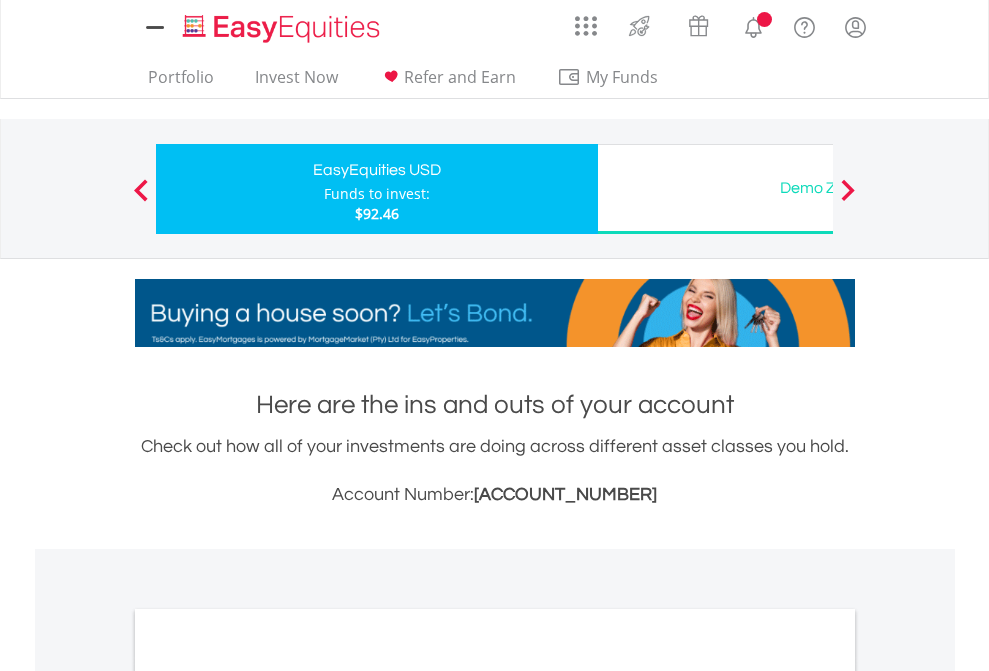click on "All Holdings" at bounding box center [268, 1096] 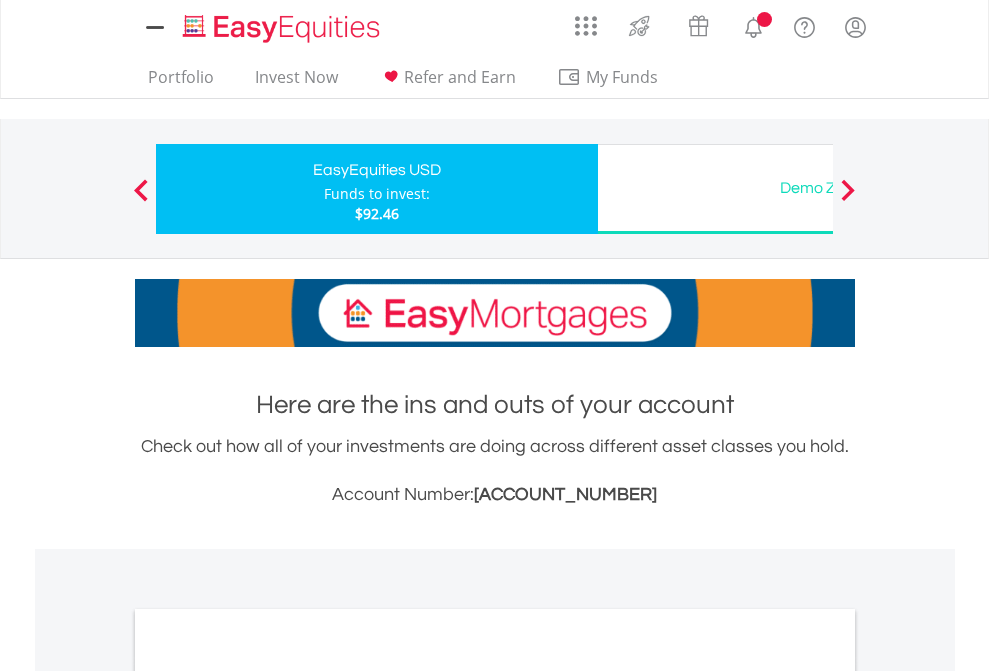 scroll, scrollTop: 1202, scrollLeft: 0, axis: vertical 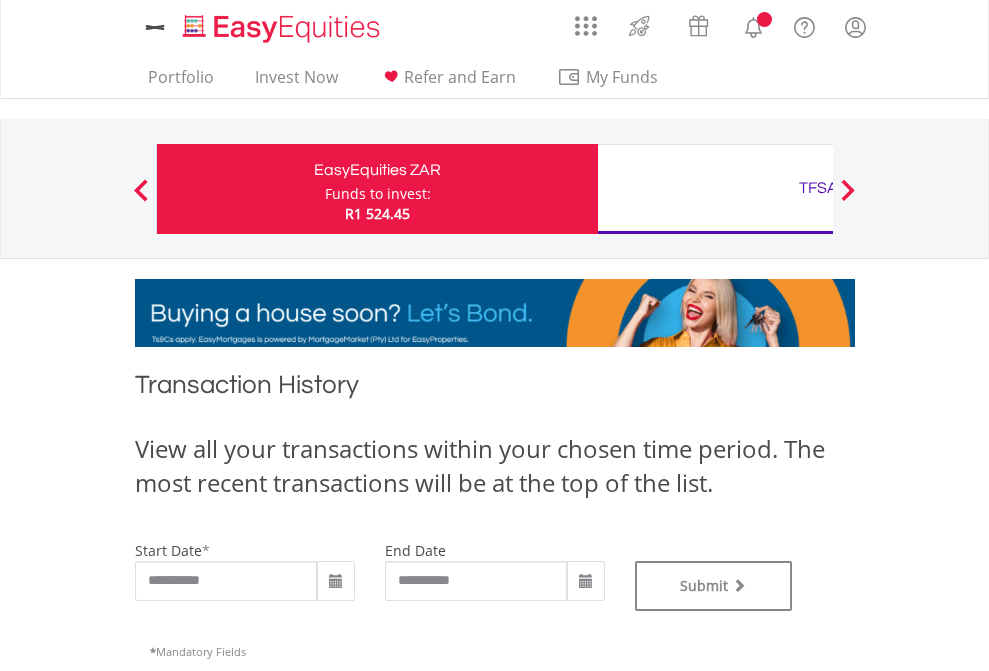 type on "**********" 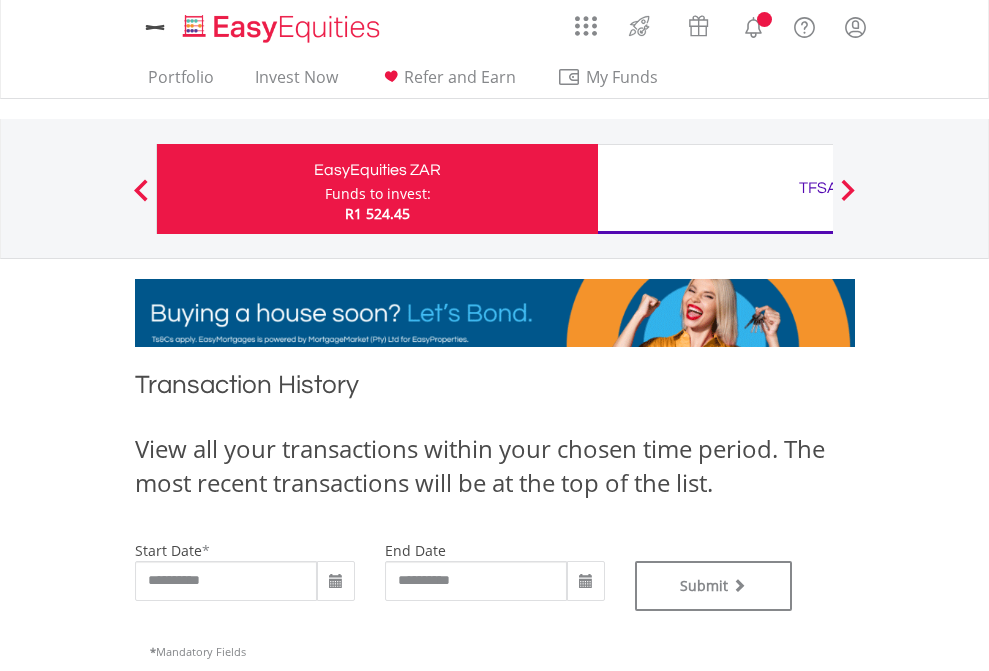 type on "**********" 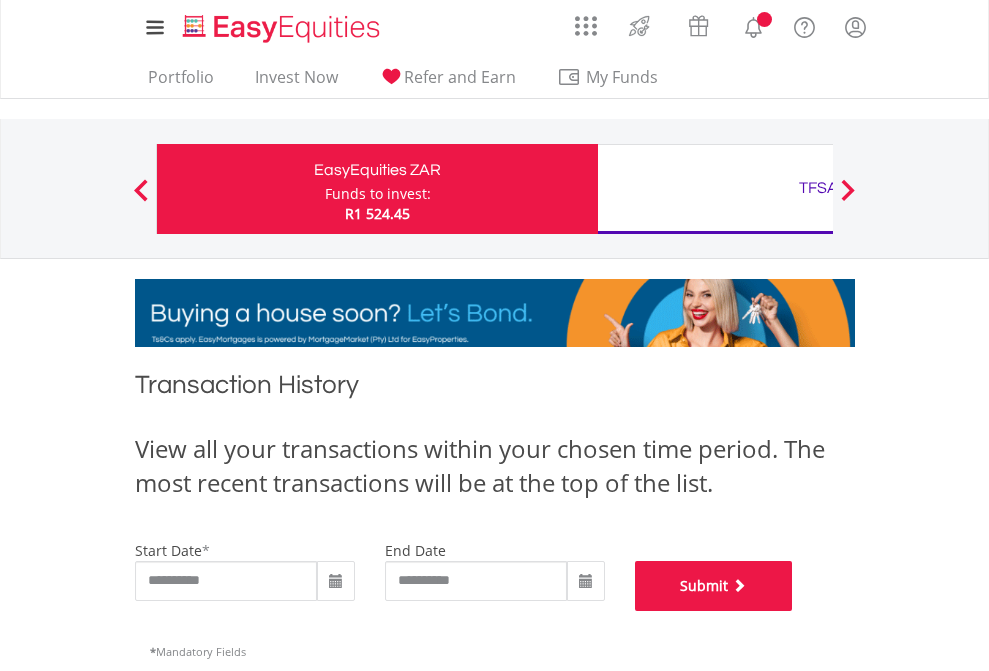 click on "Submit" at bounding box center [714, 586] 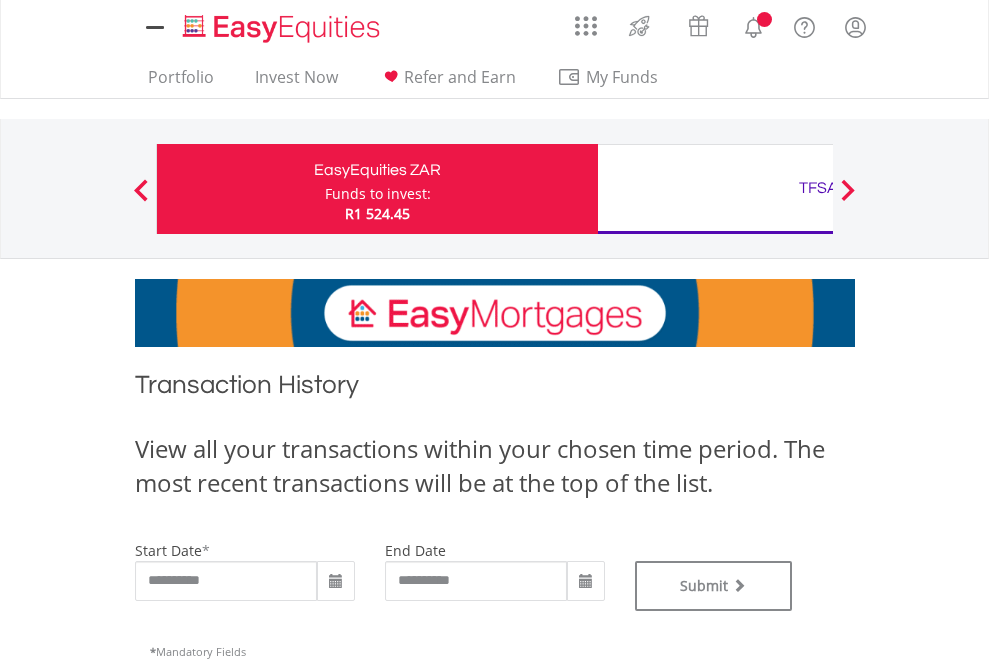 scroll, scrollTop: 0, scrollLeft: 0, axis: both 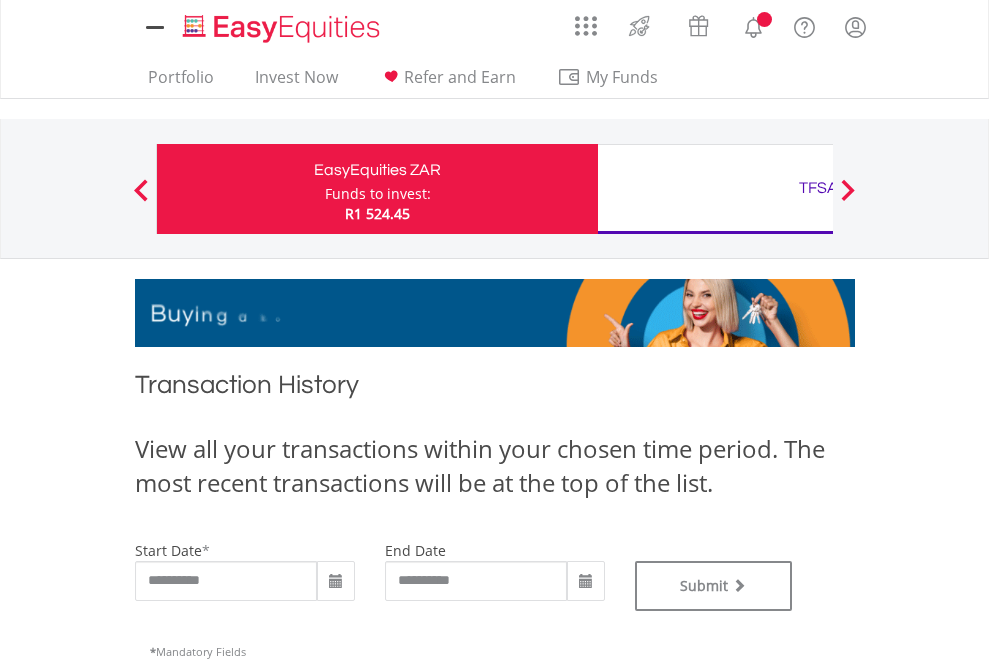 click on "TFSA" at bounding box center (818, 188) 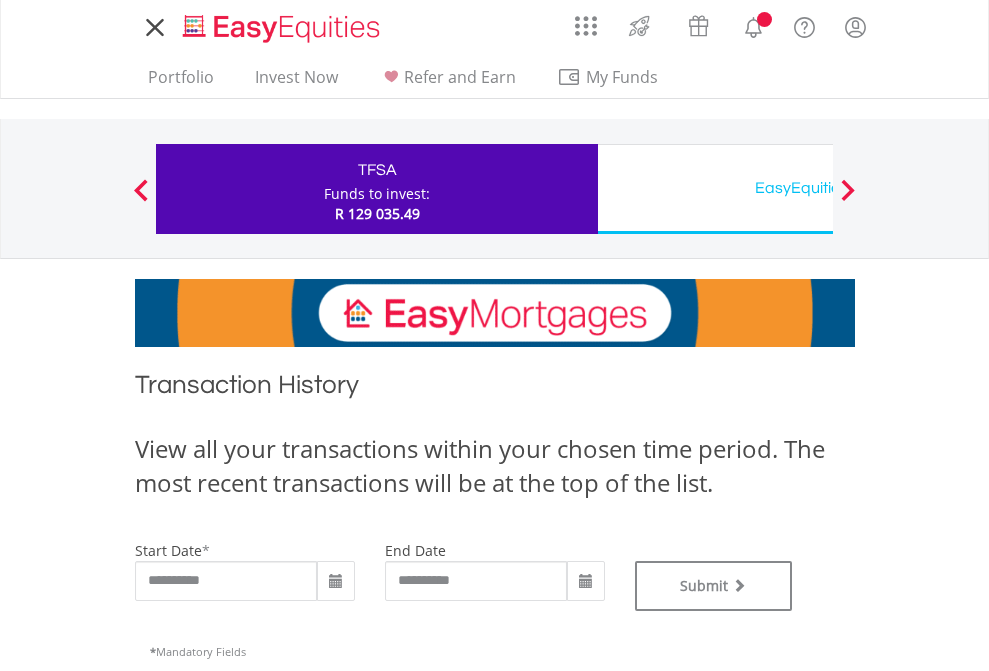 scroll, scrollTop: 0, scrollLeft: 0, axis: both 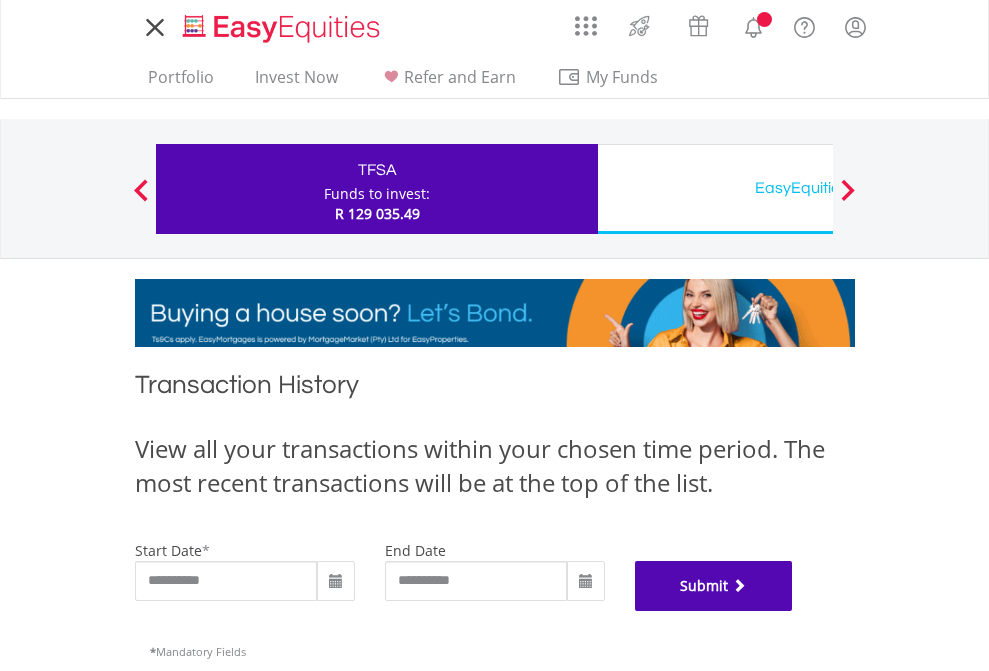 click on "Submit" at bounding box center [714, 586] 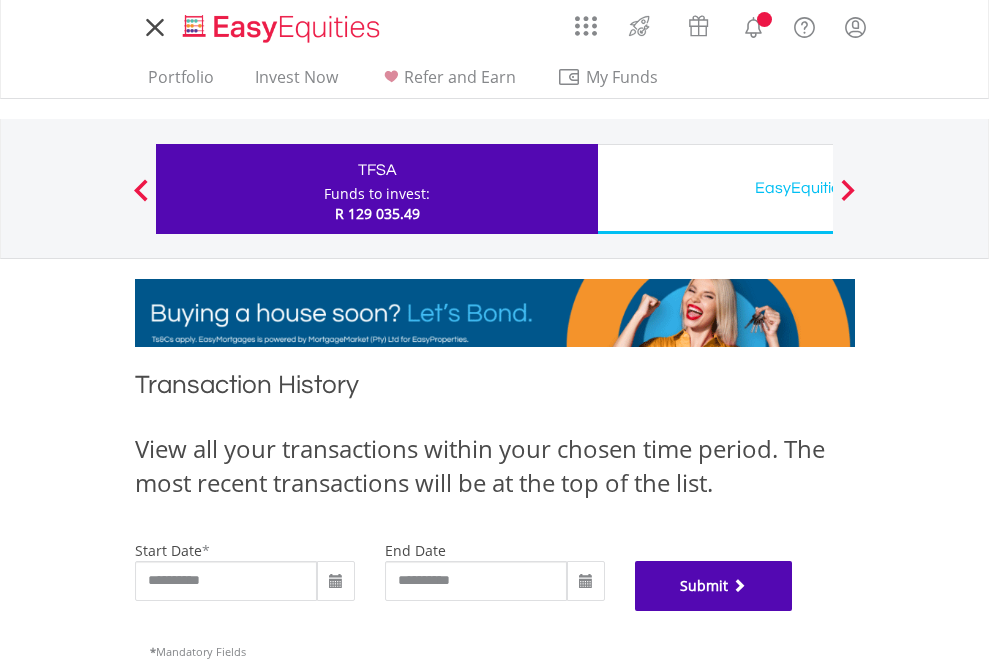 scroll, scrollTop: 811, scrollLeft: 0, axis: vertical 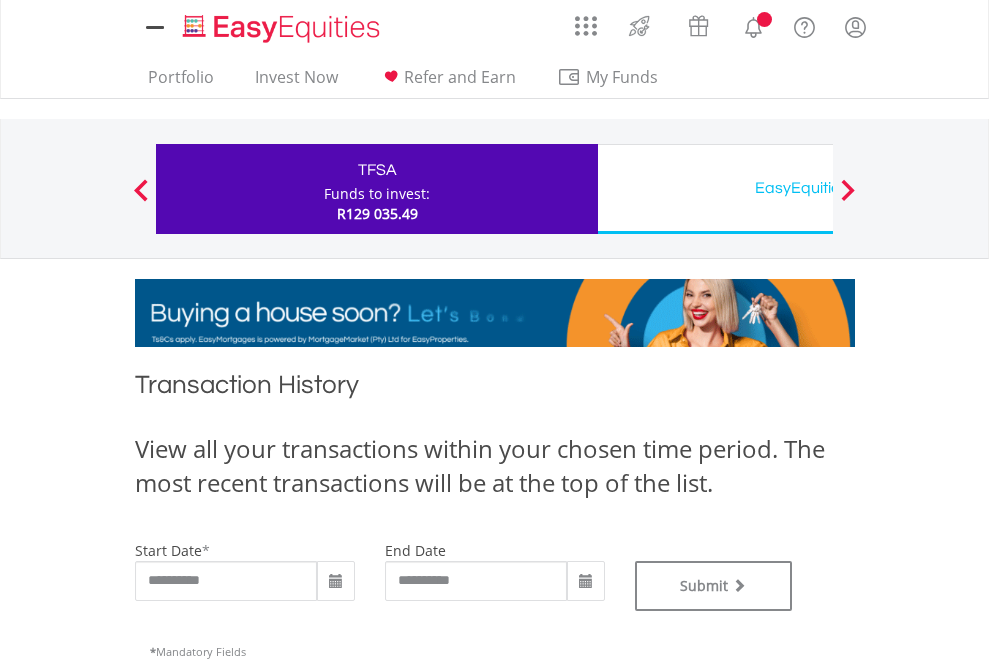 click on "EasyEquities USD" at bounding box center [818, 188] 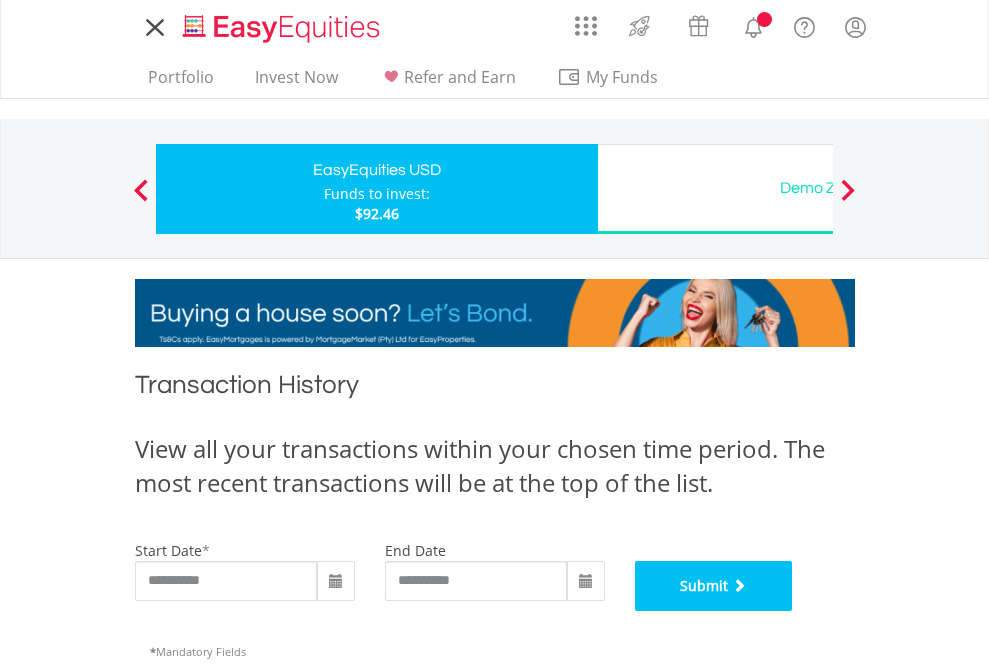 click on "Submit" at bounding box center (714, 586) 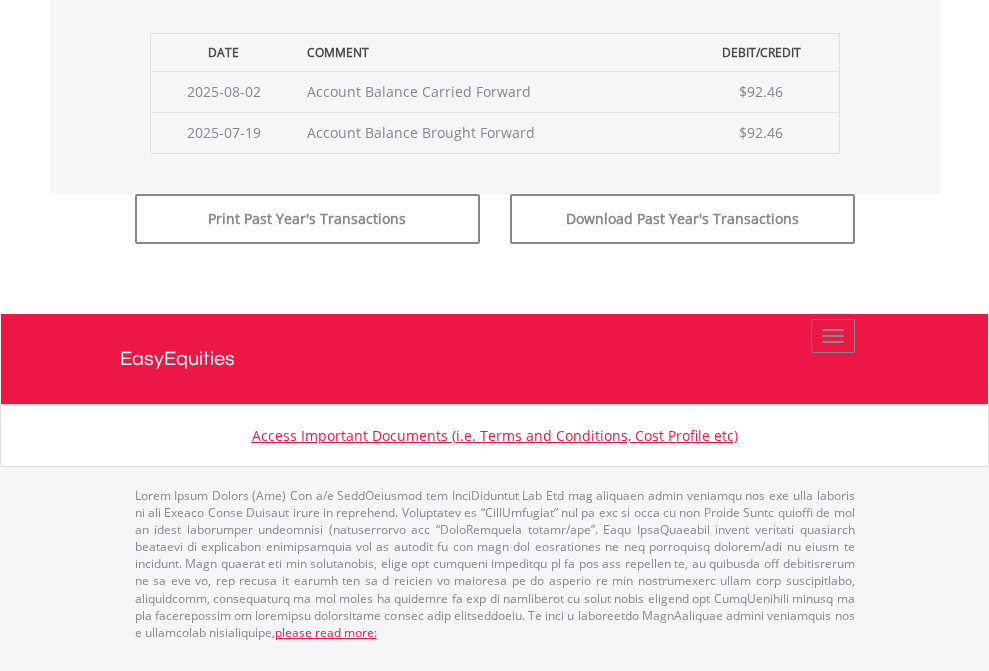 scroll, scrollTop: 811, scrollLeft: 0, axis: vertical 